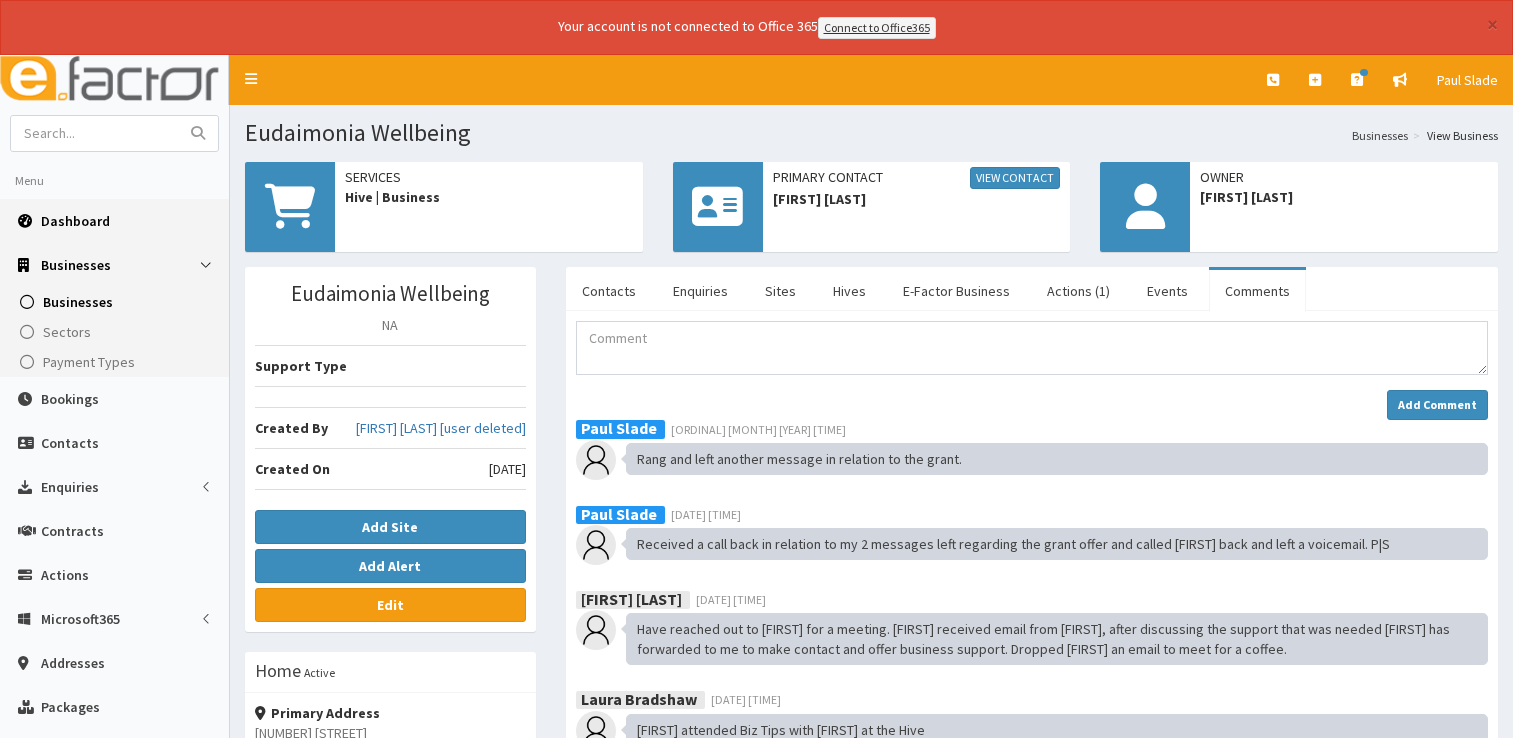 scroll, scrollTop: 0, scrollLeft: 0, axis: both 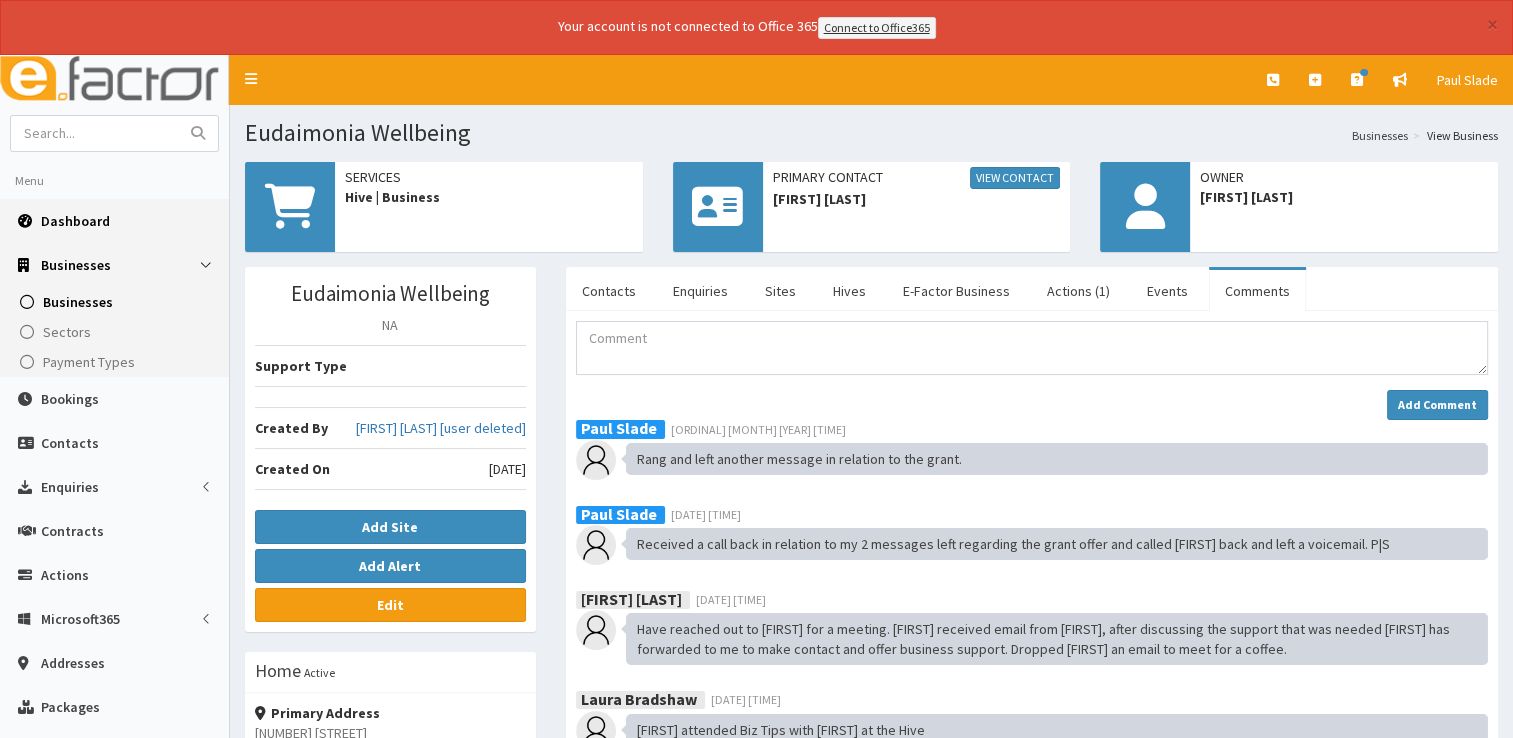 click on "Dashboard" at bounding box center (75, 221) 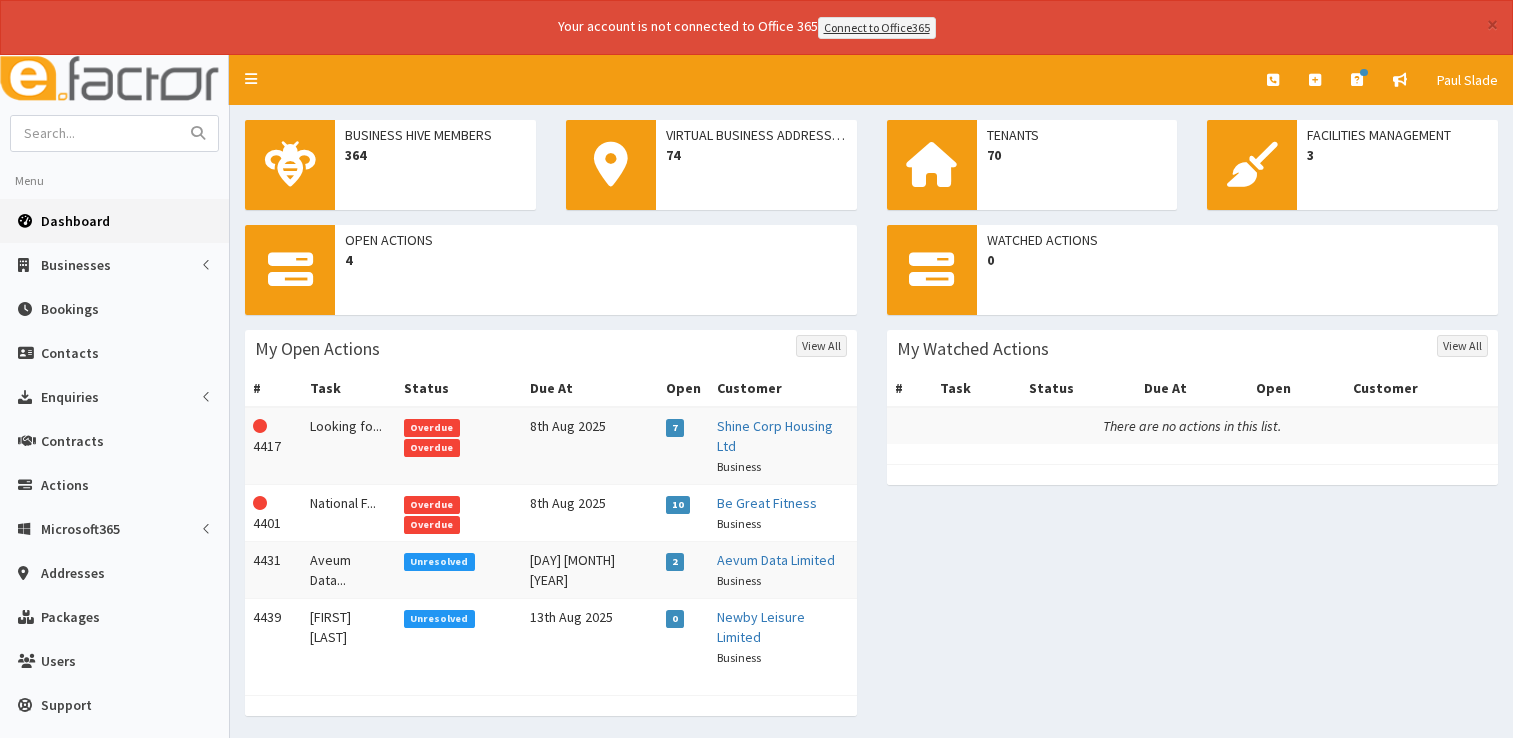 scroll, scrollTop: 0, scrollLeft: 0, axis: both 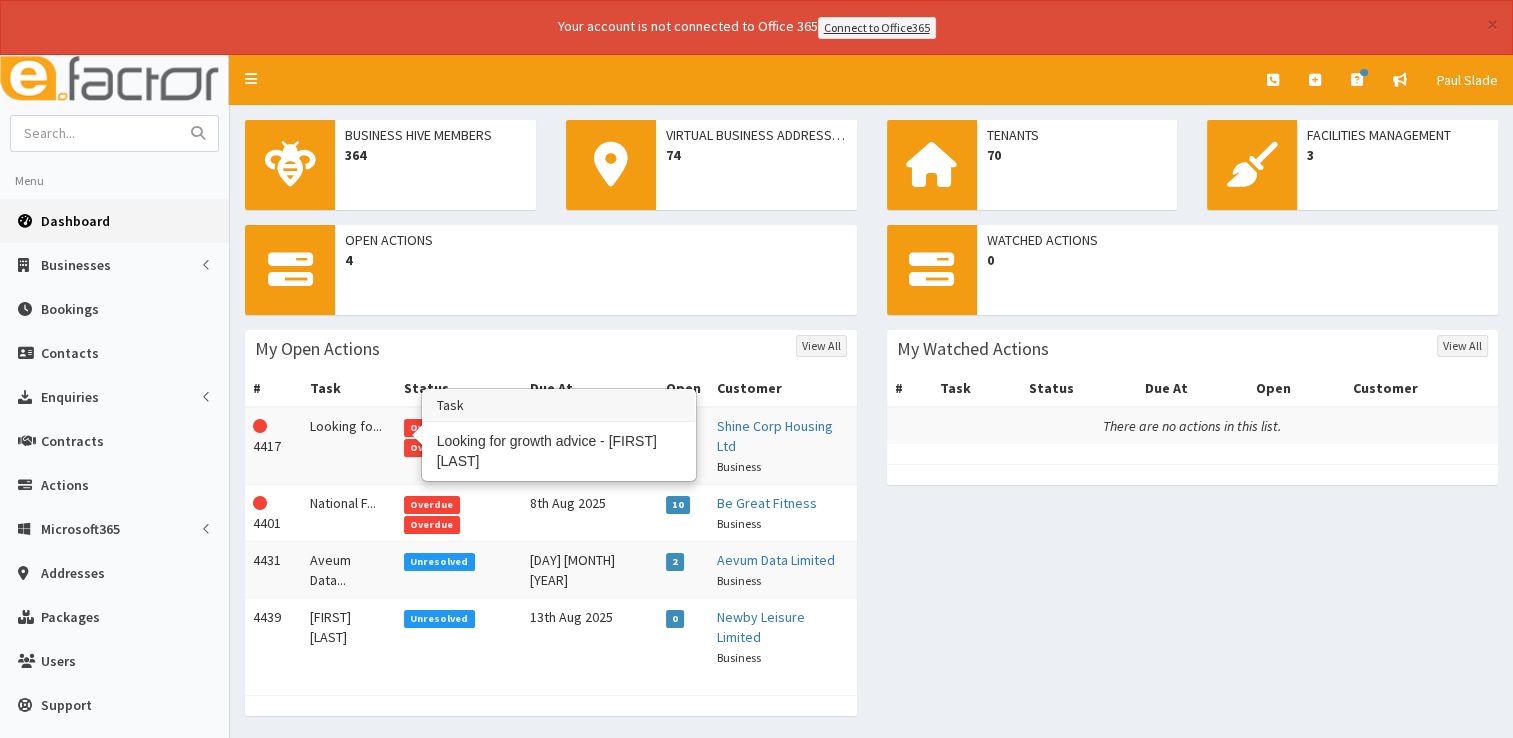 click on "Looking fo..." at bounding box center (349, 446) 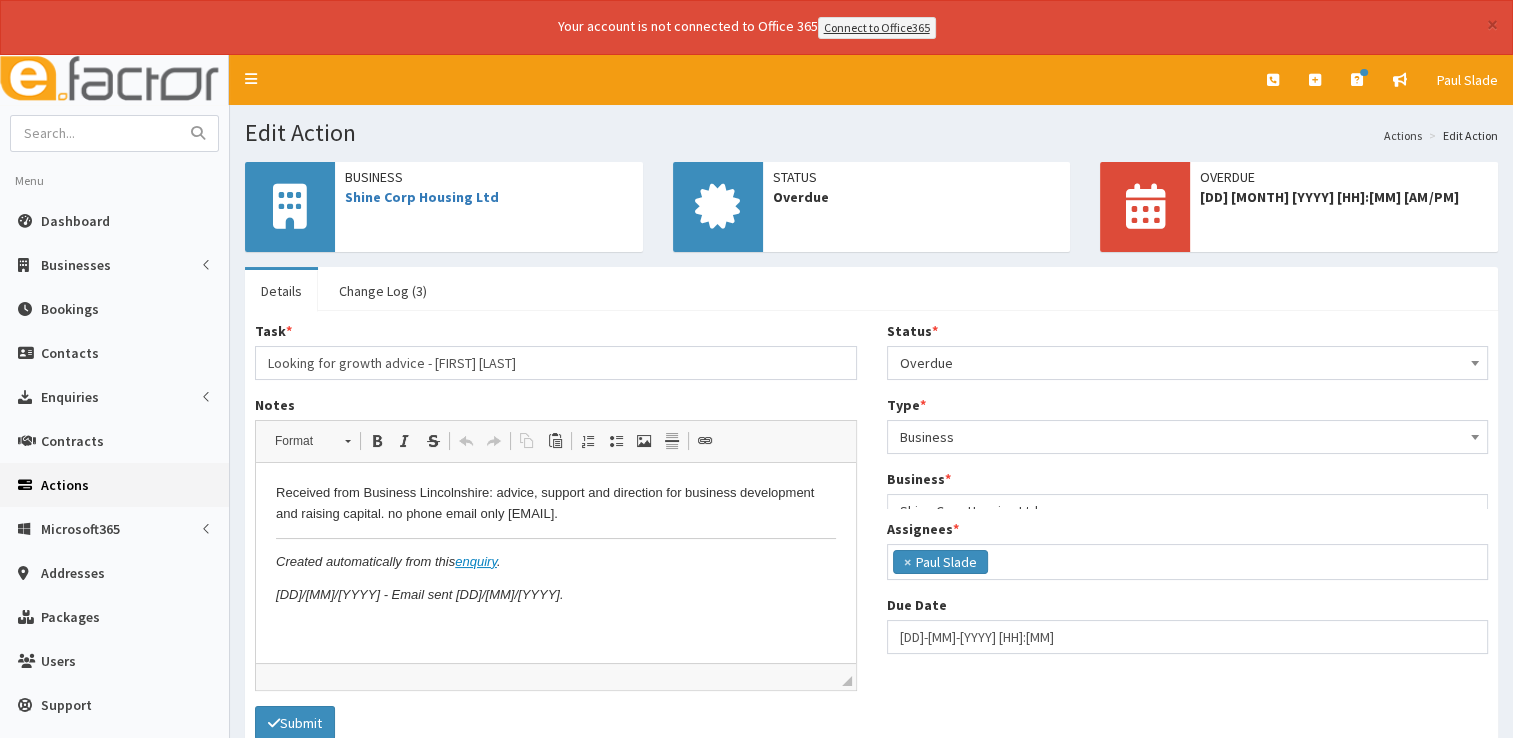 scroll, scrollTop: 0, scrollLeft: 0, axis: both 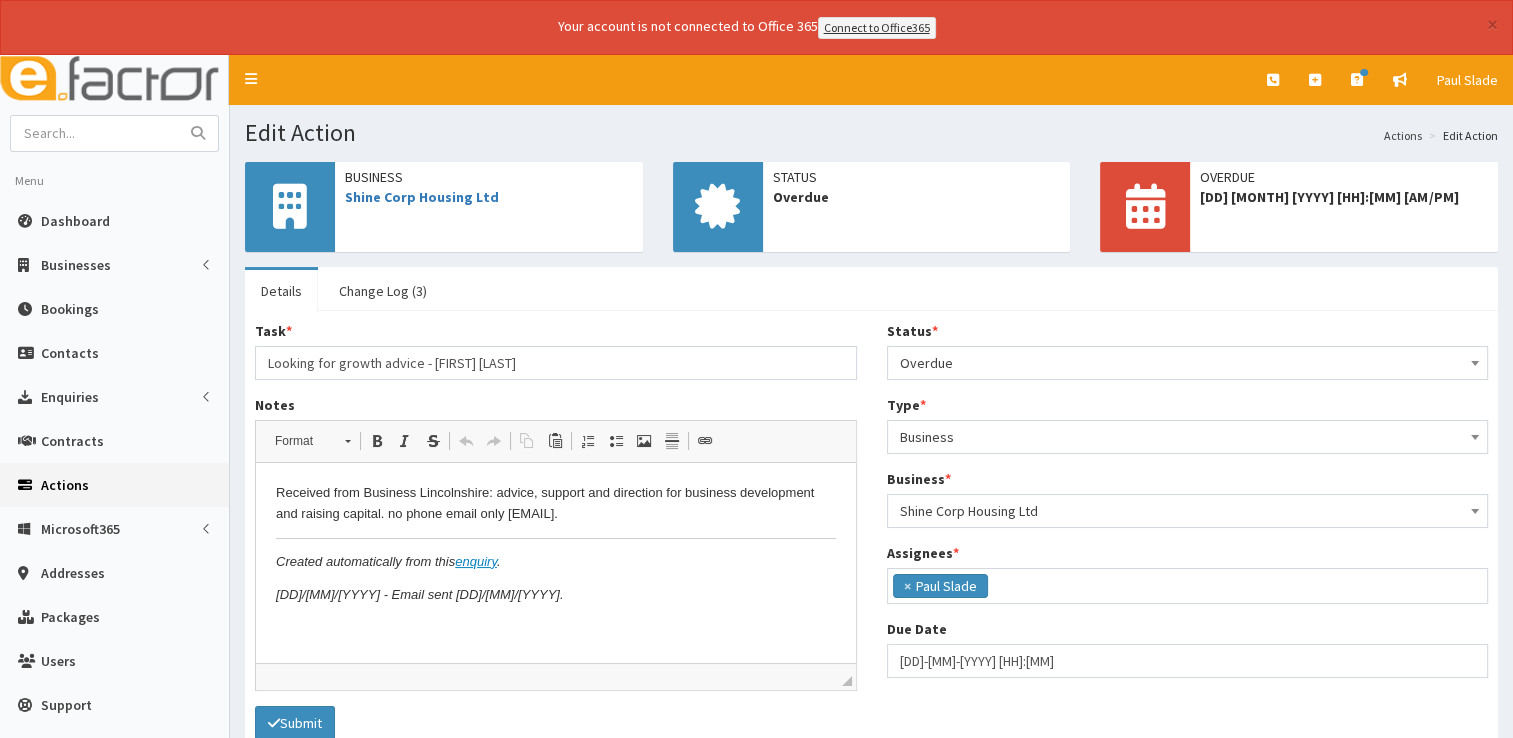 click on "Overdue" at bounding box center [1188, 363] 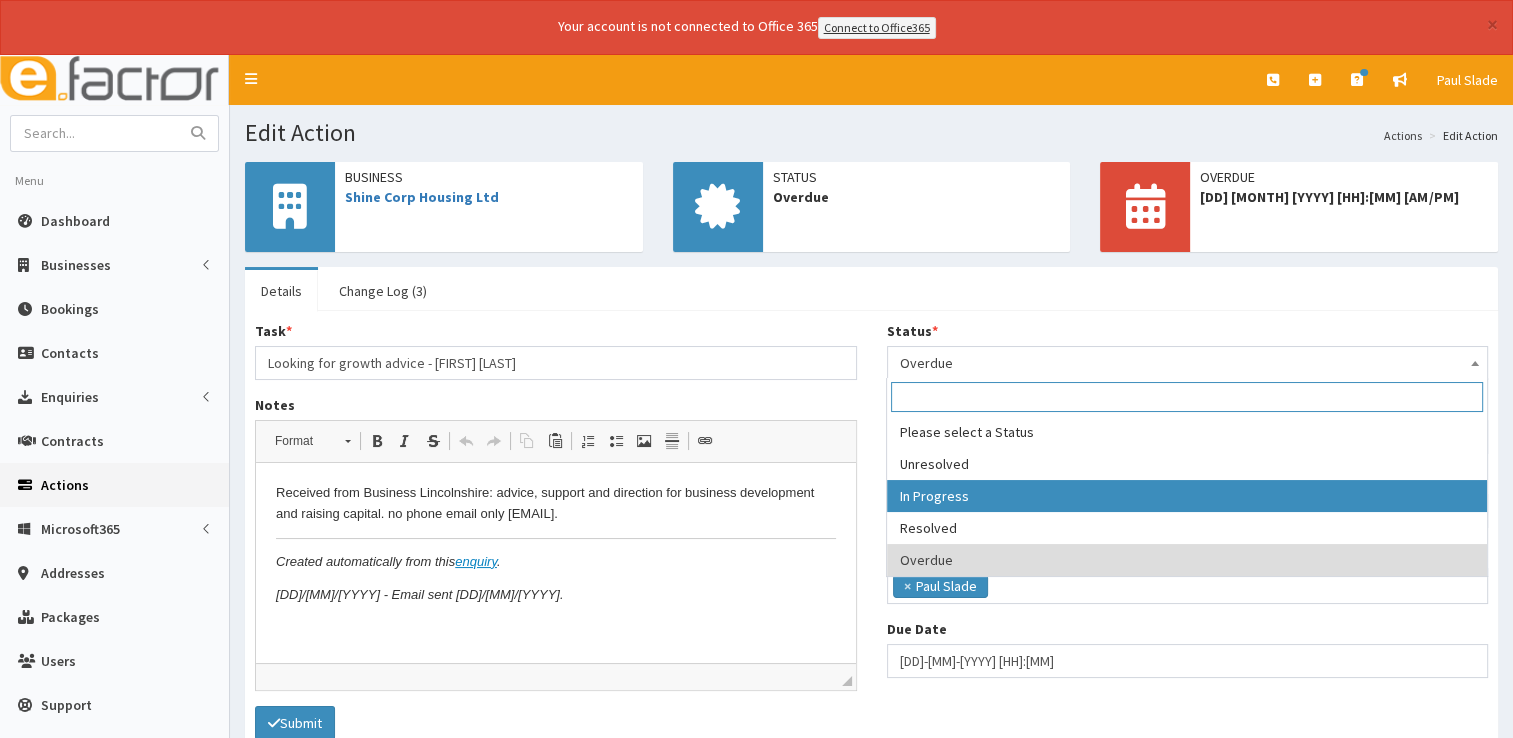 select on "2" 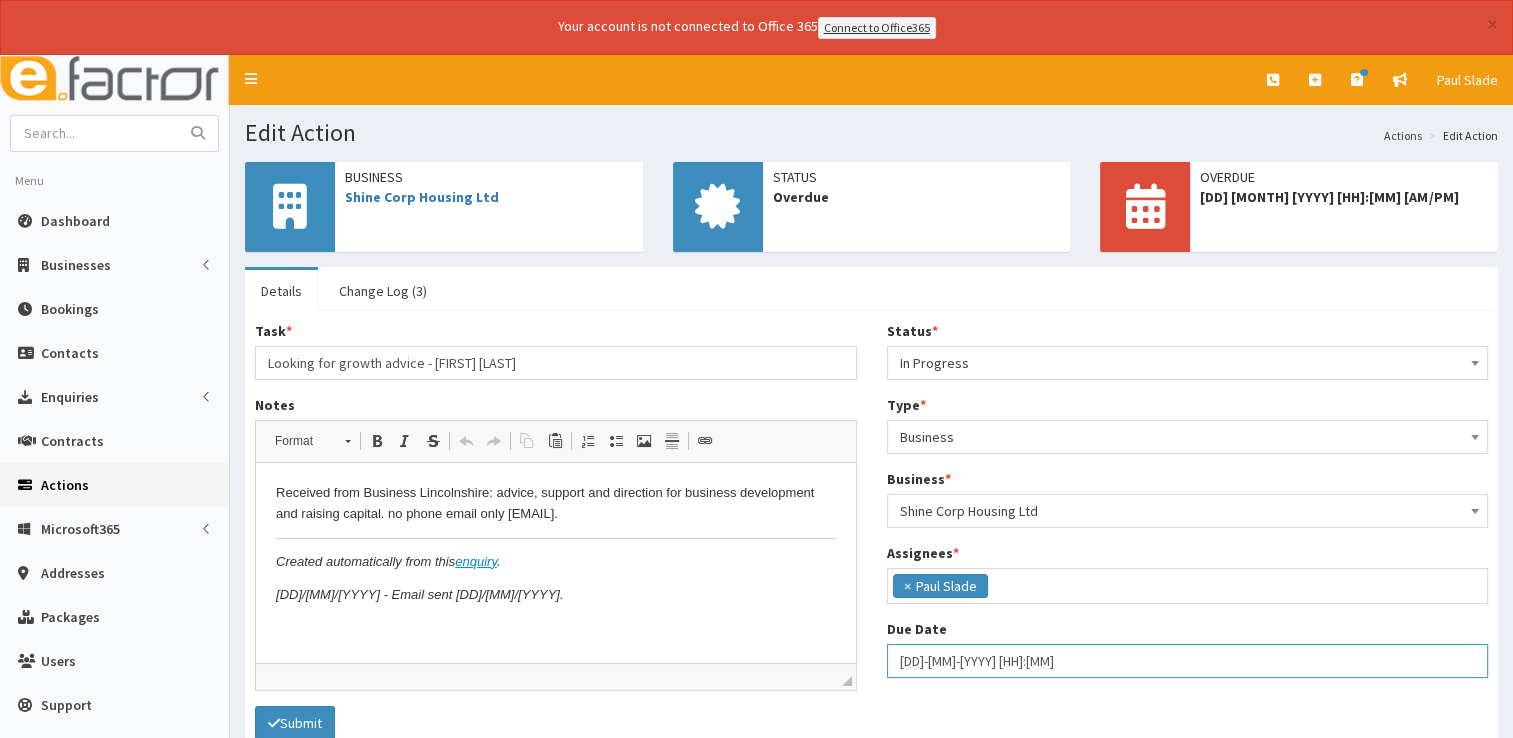 click on "[DD]-[MM]-[YYYY] [HH]:[MM]" at bounding box center (1188, 661) 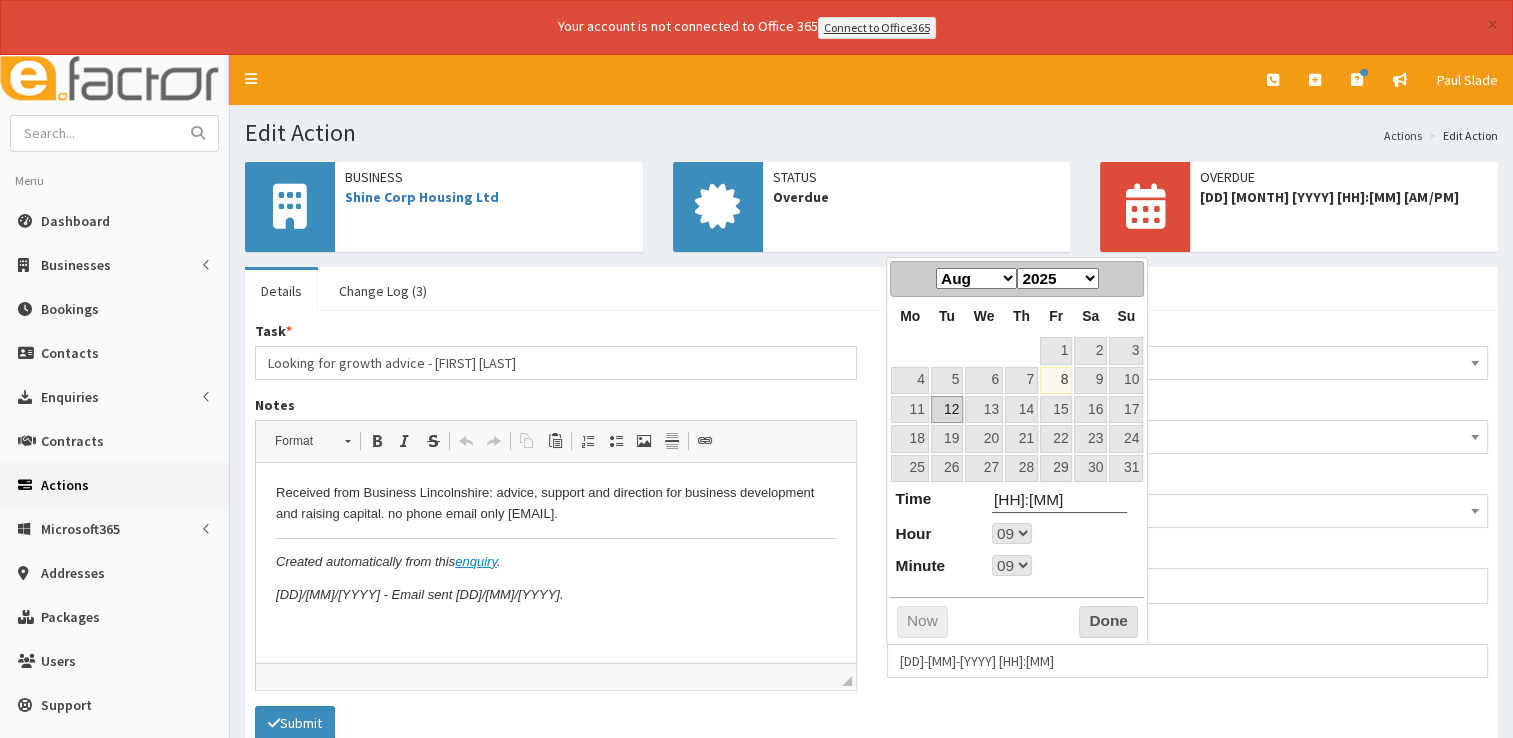 click on "12" at bounding box center (947, 409) 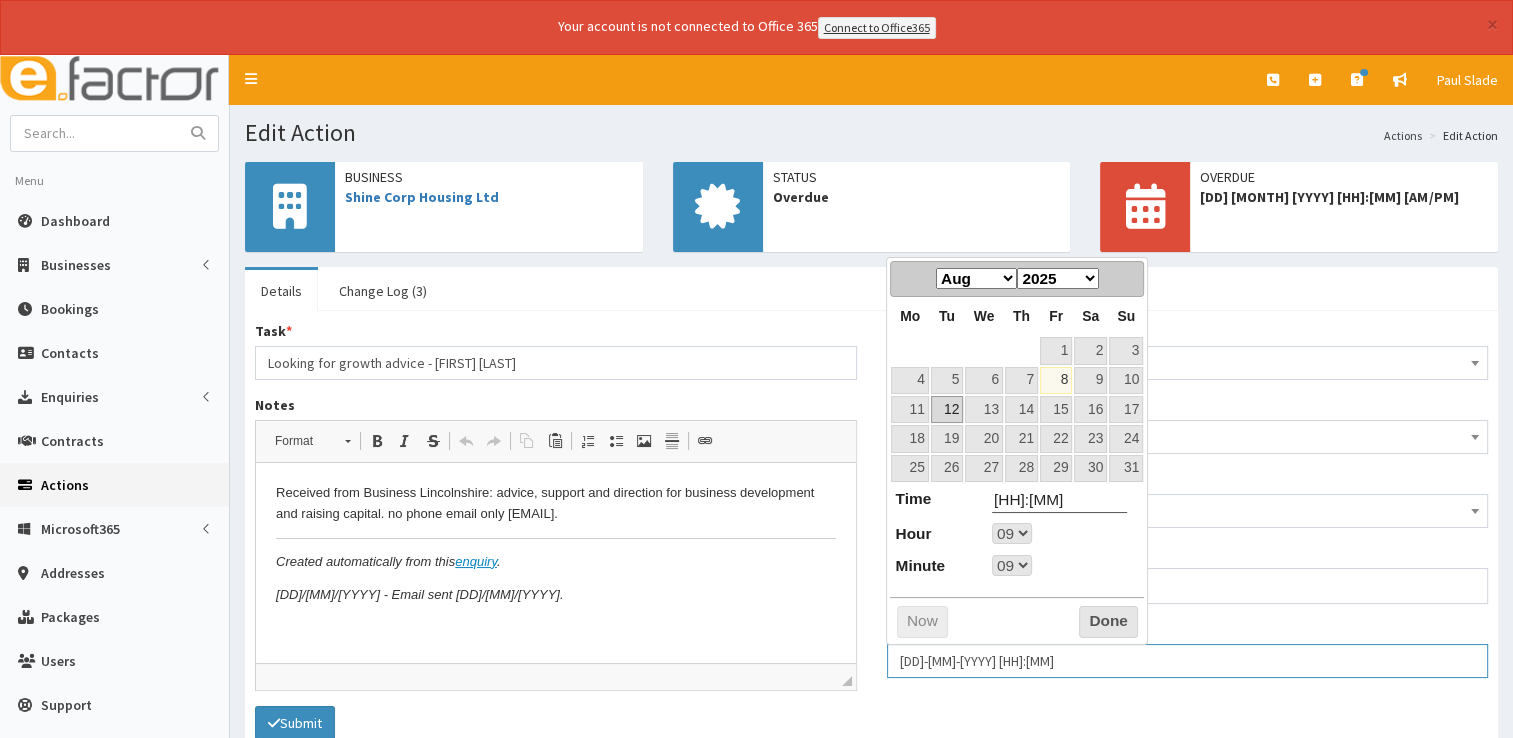 select on "9" 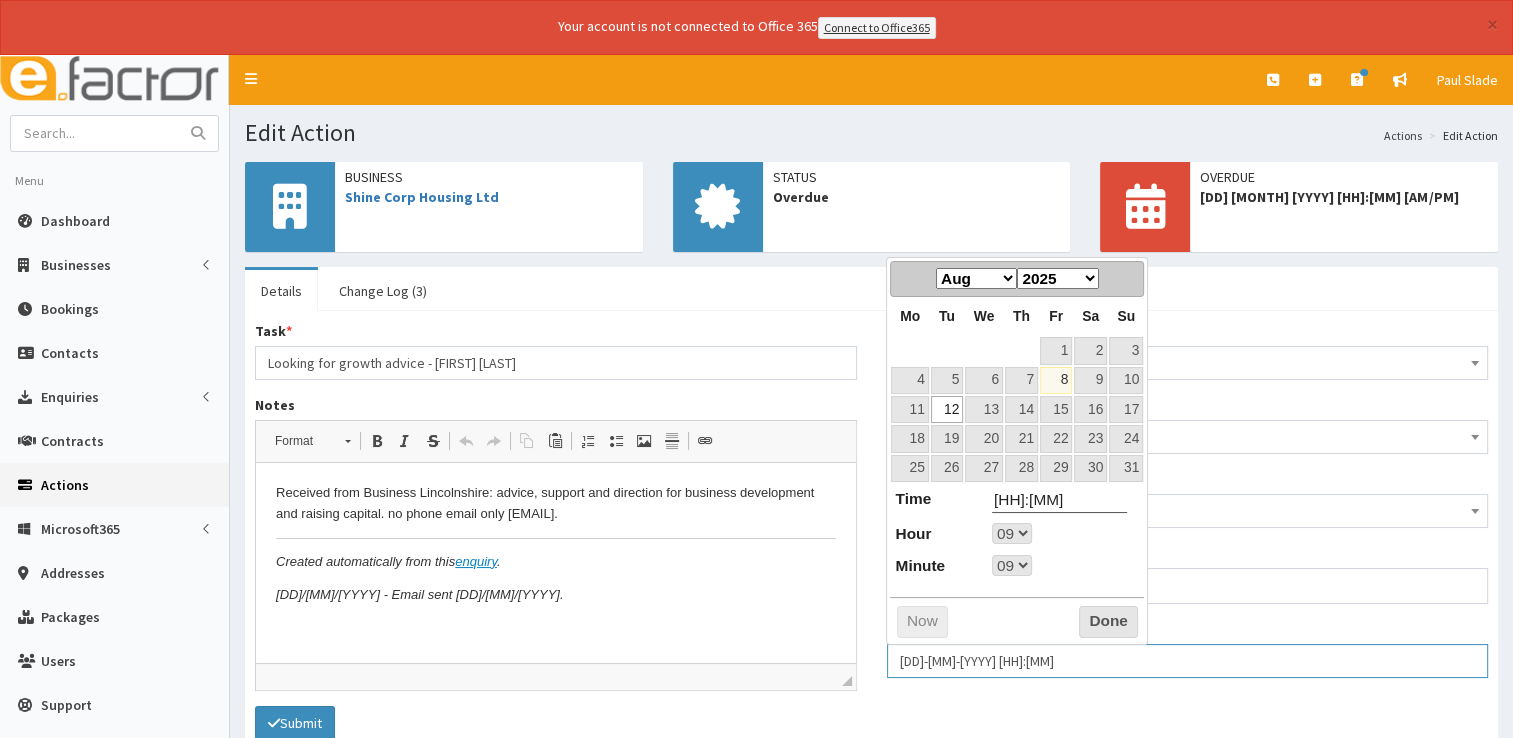 type on "[DD]-[MM]-[YYYY] [HH]:[MM]" 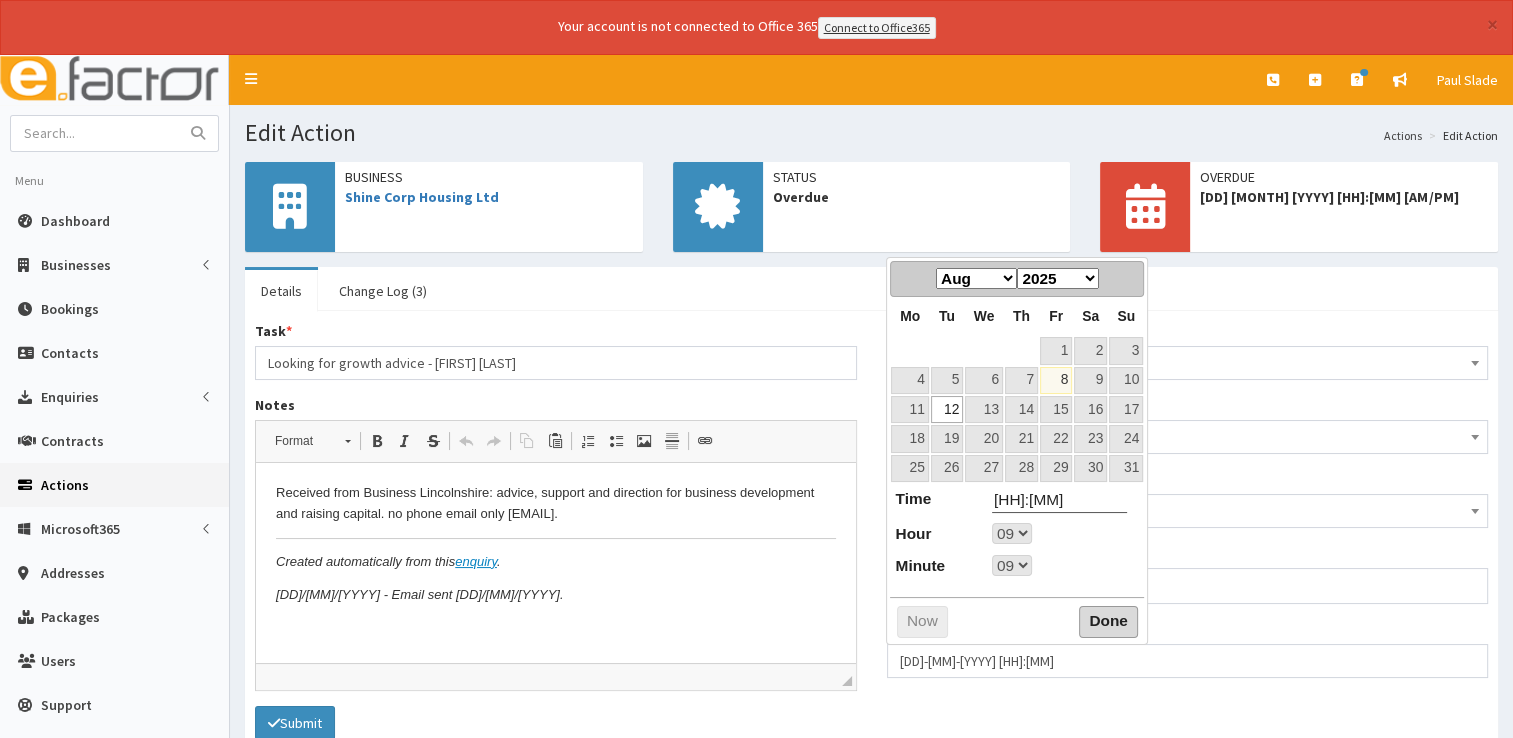 click on "Done" at bounding box center [1108, 622] 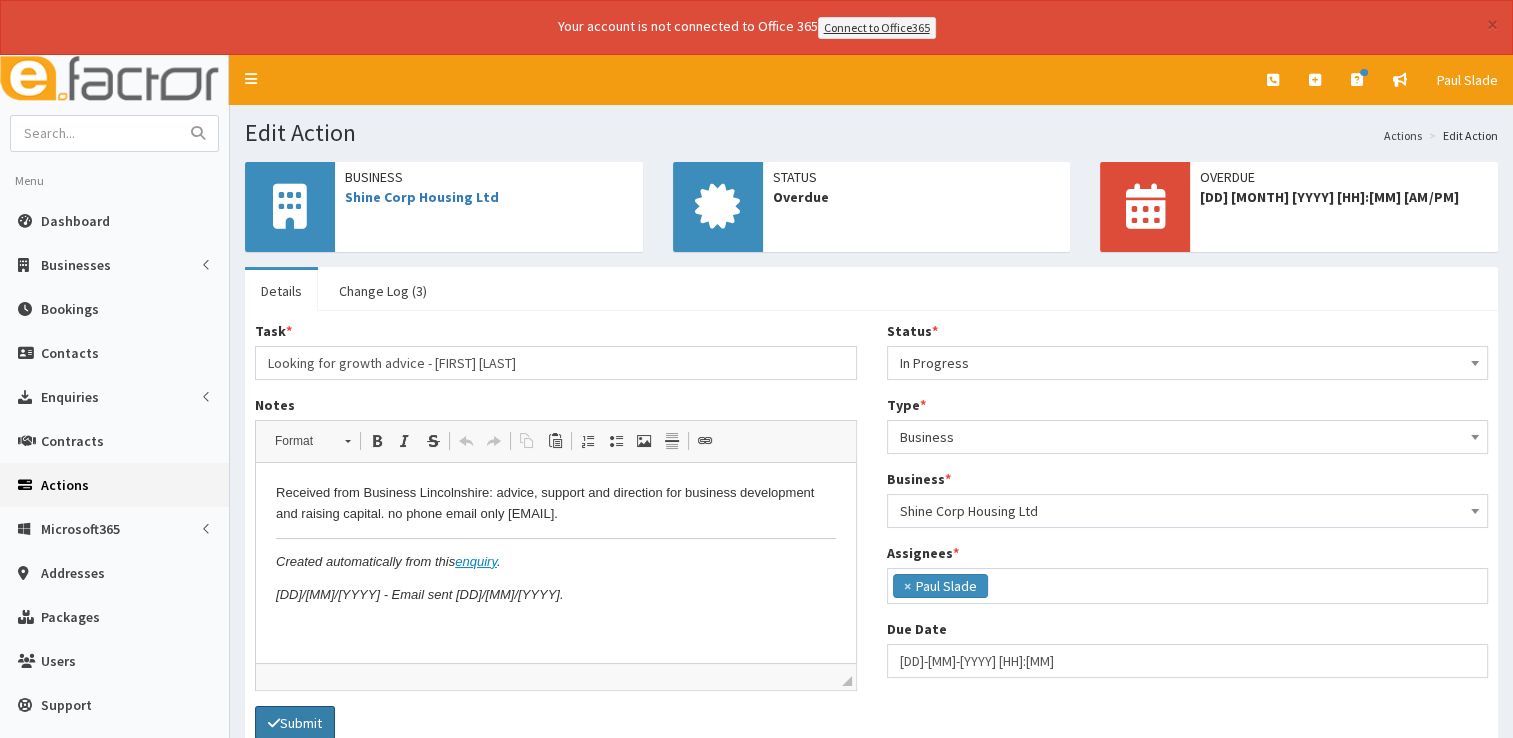 click on "Submit" at bounding box center (295, 723) 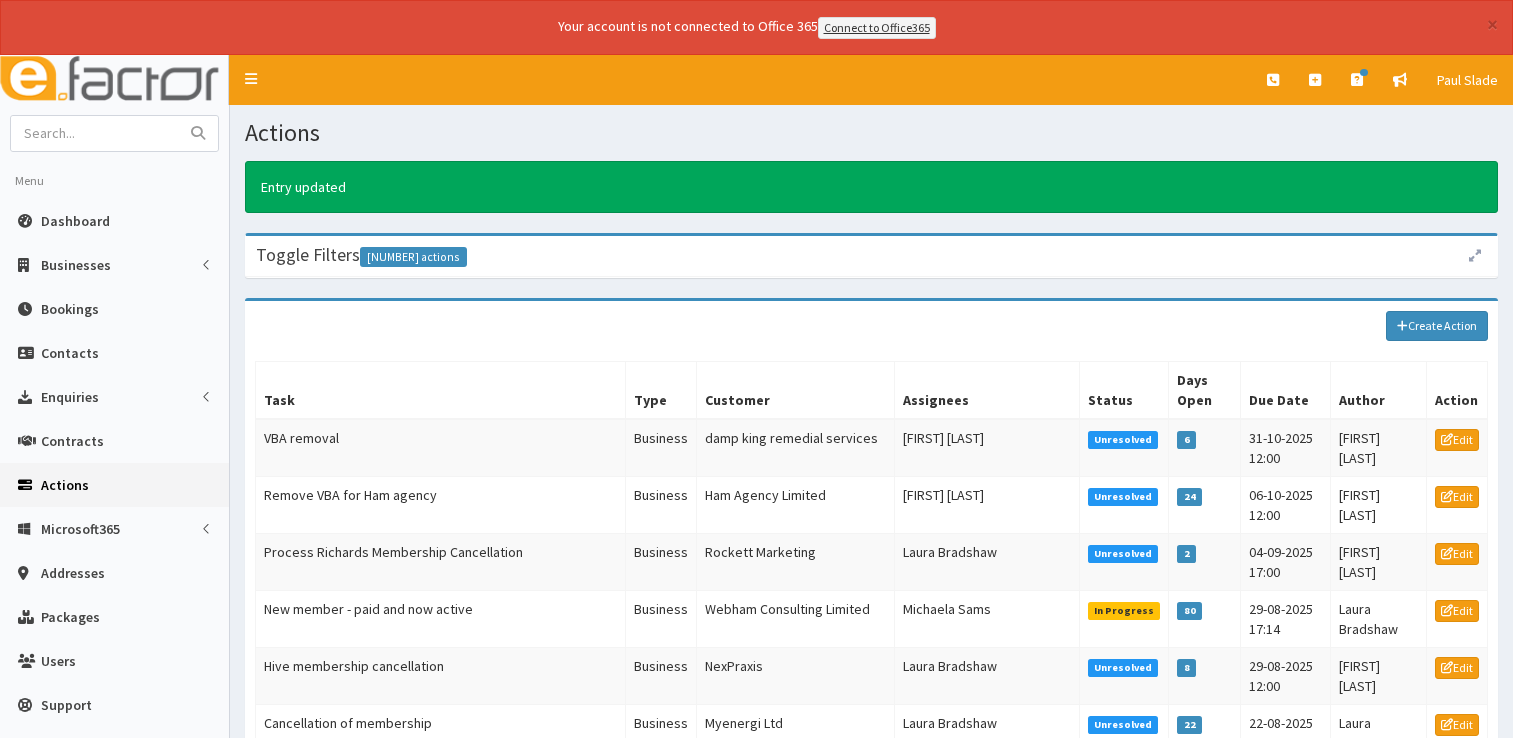 scroll, scrollTop: 0, scrollLeft: 0, axis: both 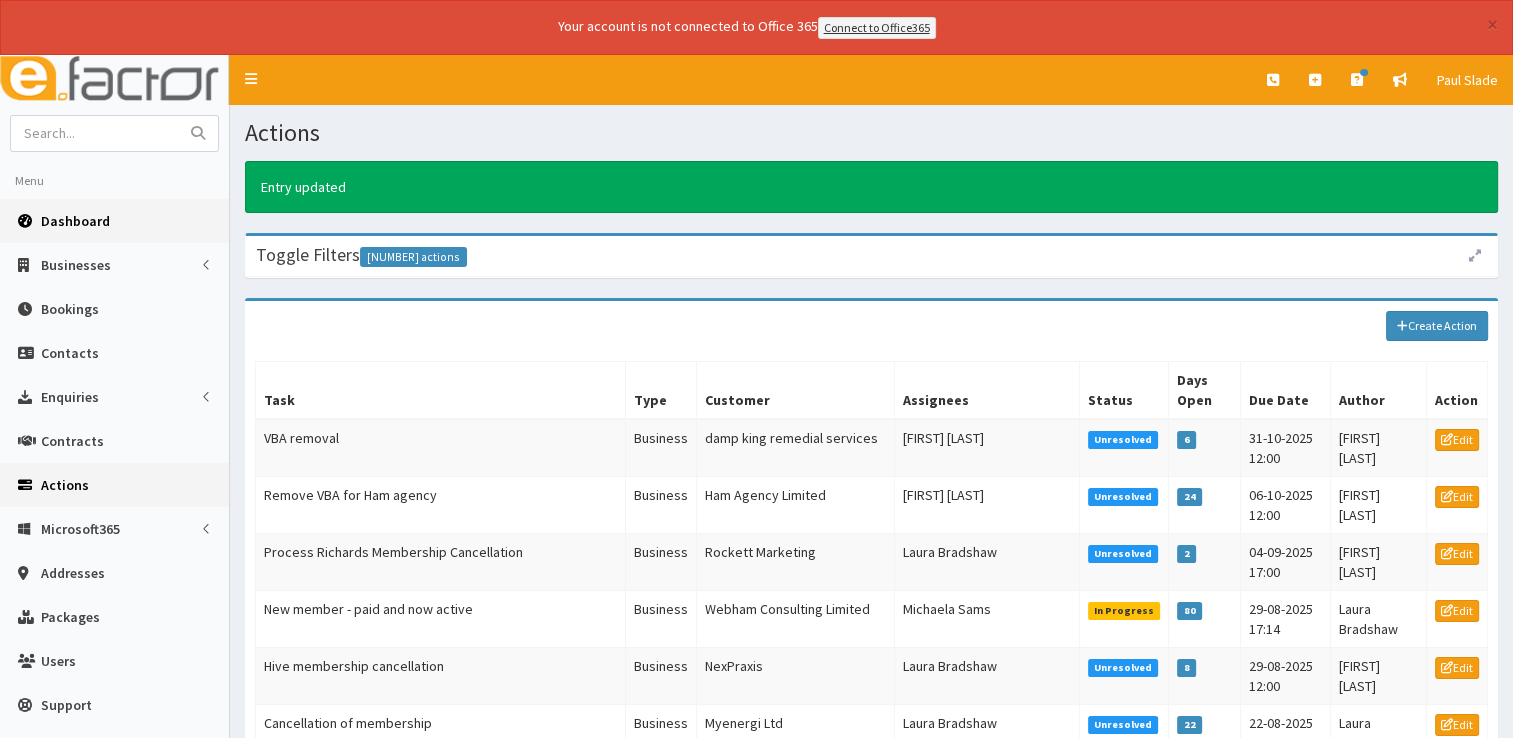 click on "Dashboard" at bounding box center [75, 221] 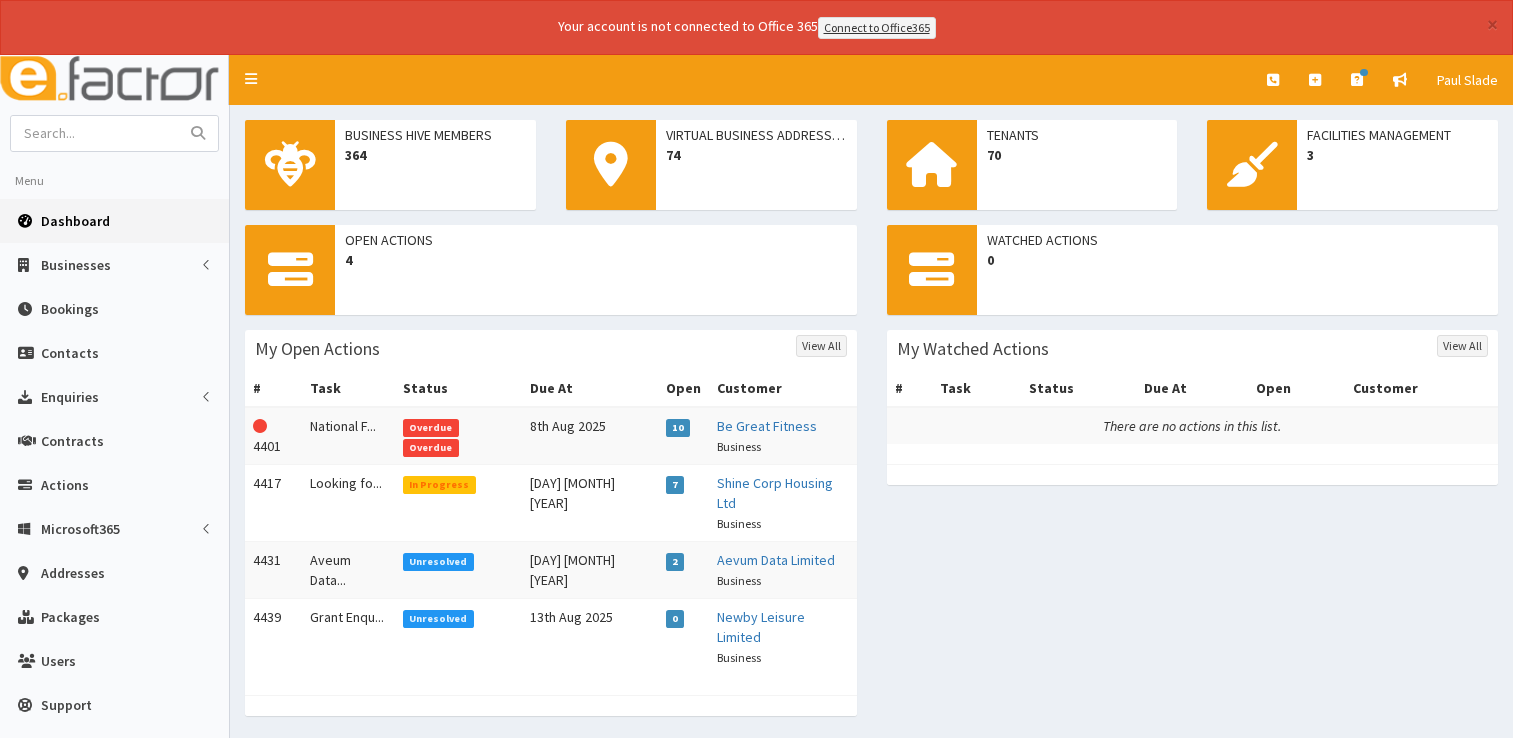scroll, scrollTop: 0, scrollLeft: 0, axis: both 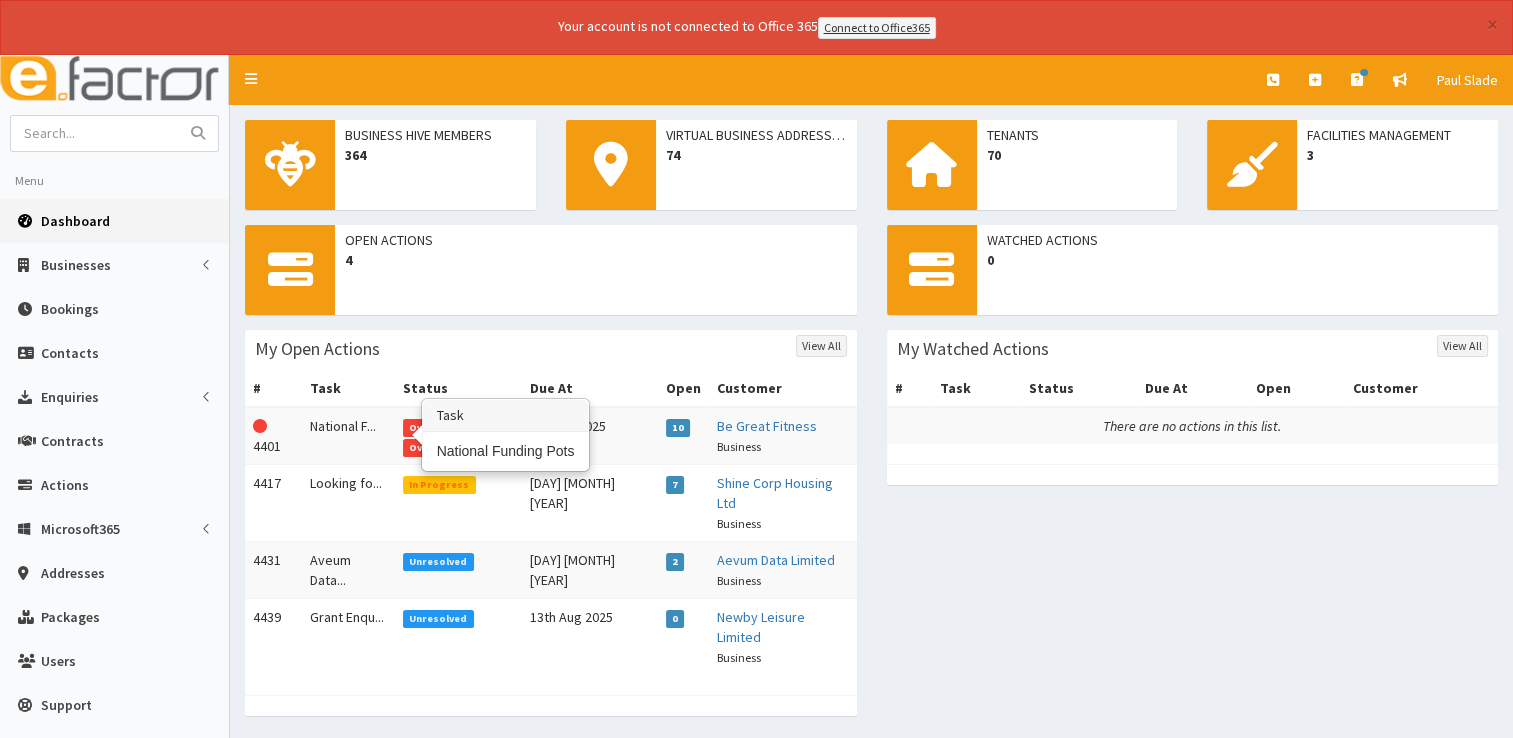 click on "National F..." at bounding box center (348, 436) 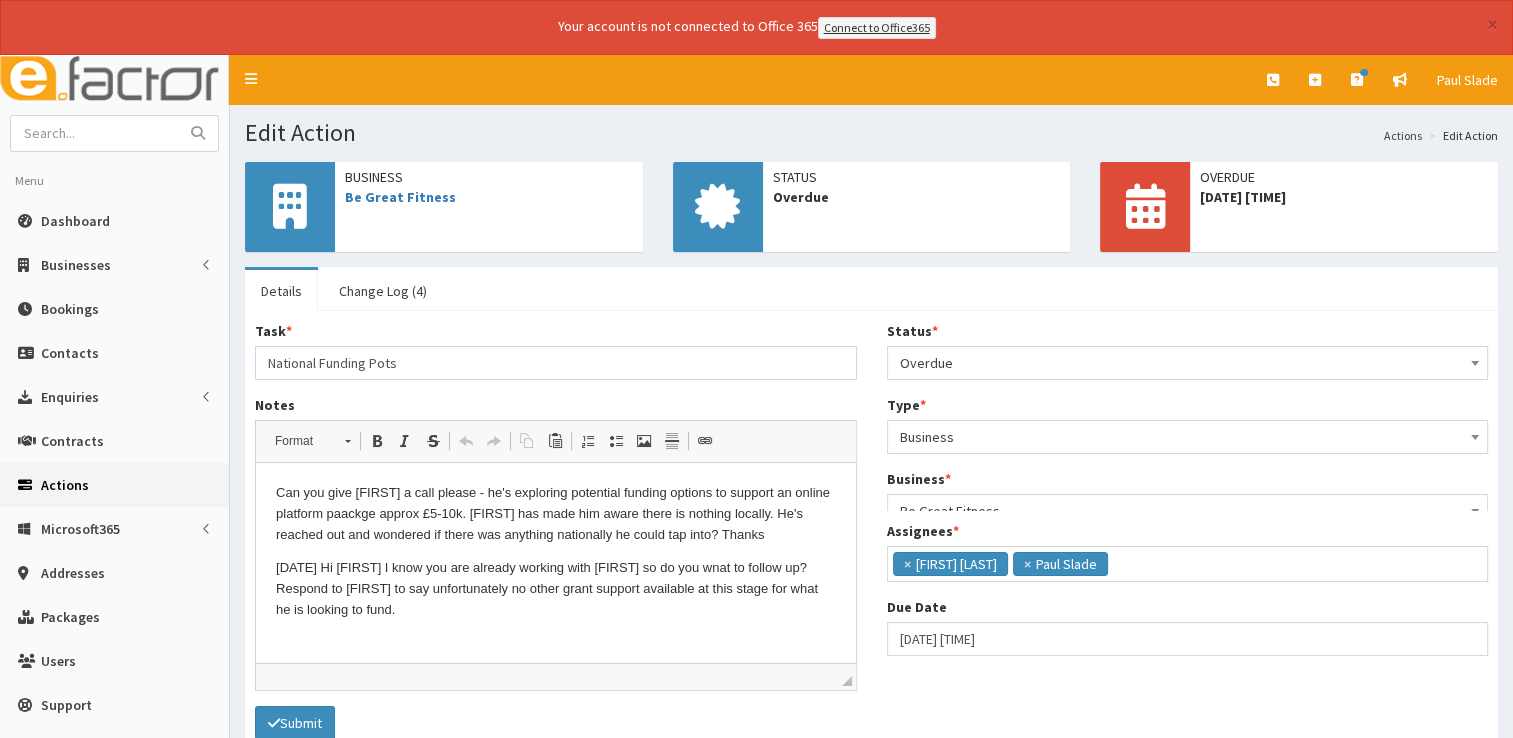 scroll, scrollTop: 0, scrollLeft: 0, axis: both 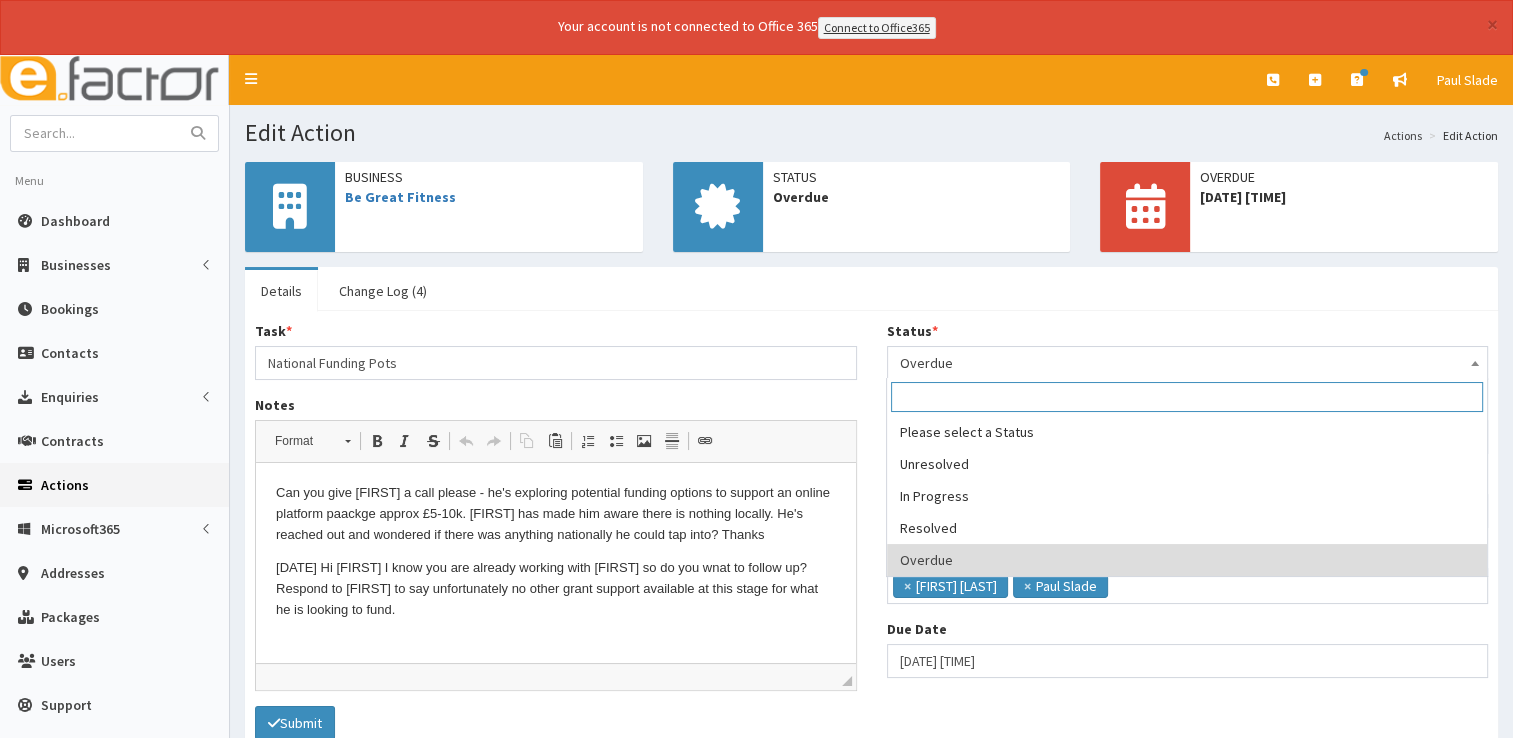 click on "Overdue" at bounding box center [1188, 363] 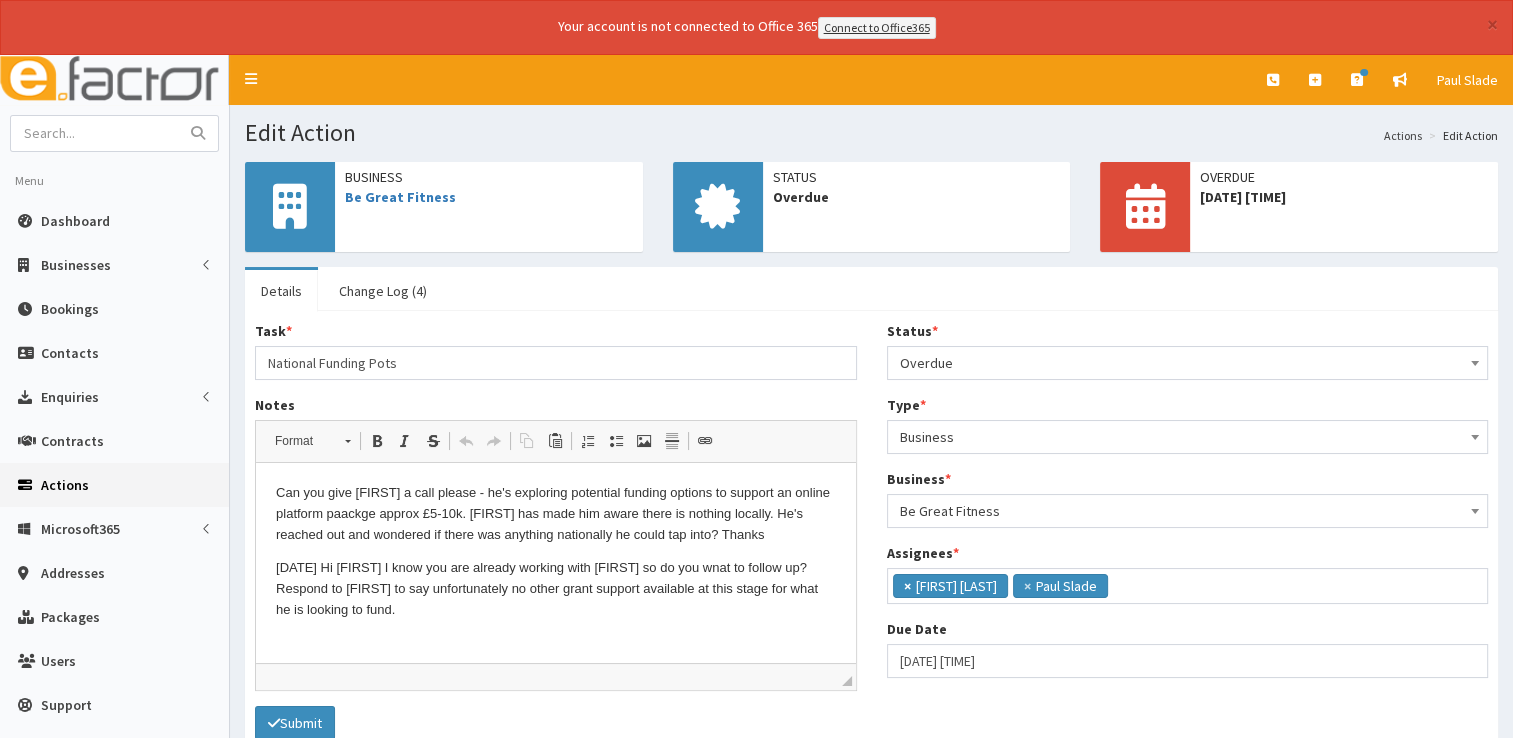 click on "×" at bounding box center [907, 586] 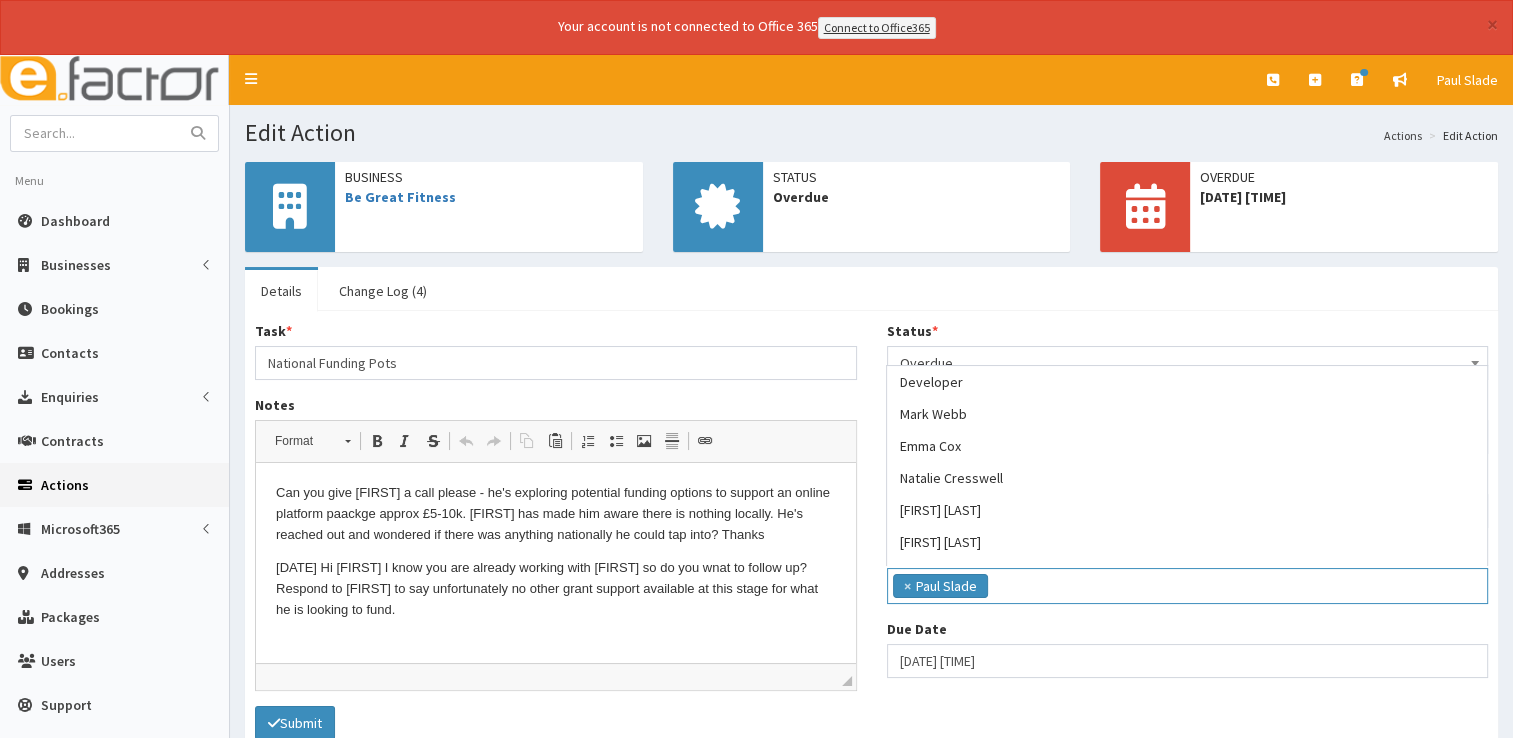 scroll, scrollTop: 130, scrollLeft: 0, axis: vertical 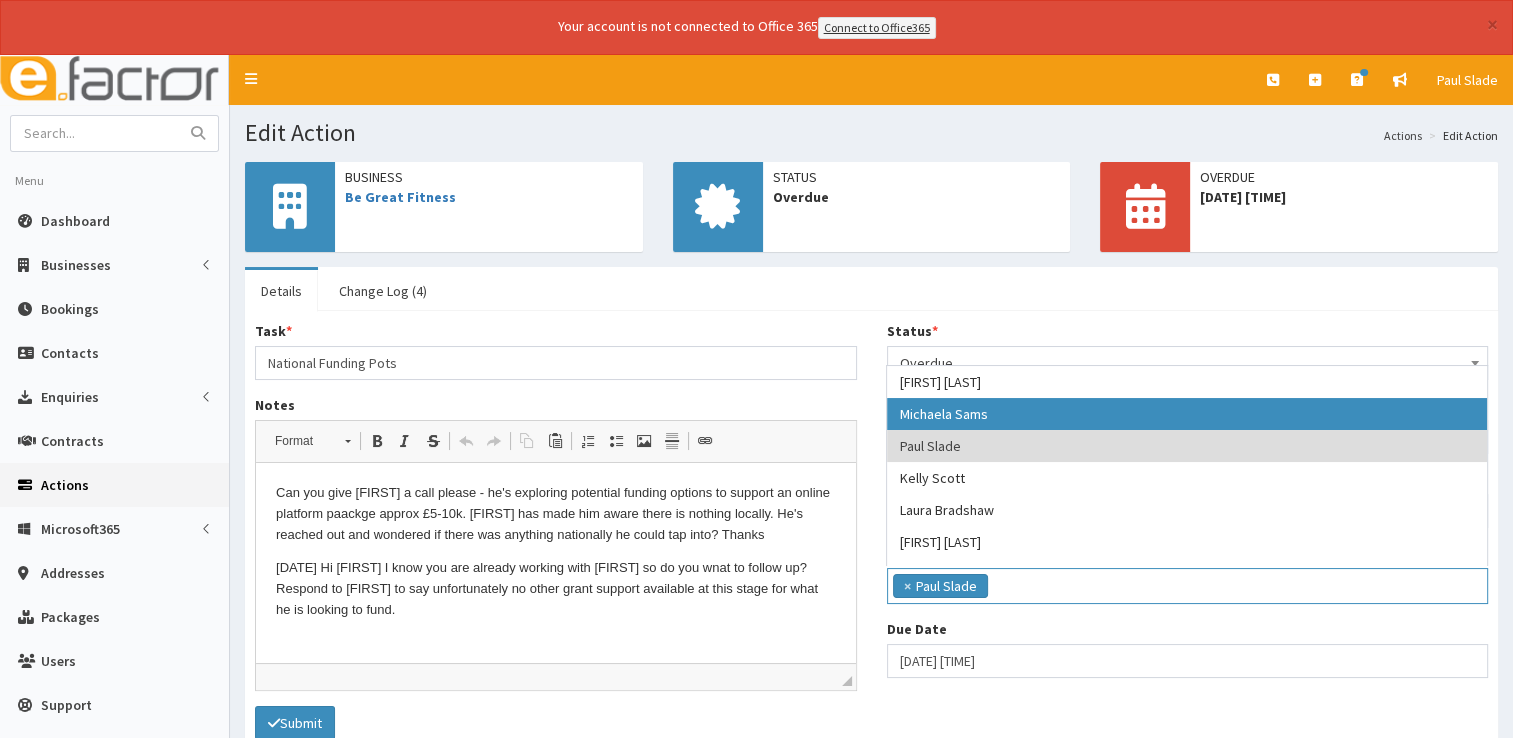 click on "Status  *
Please select a Status
Unresolved
In Progress
Resolved
Overdue
Overdue
Outcome  *
Type  *
Business Contact *" at bounding box center [1188, 507] 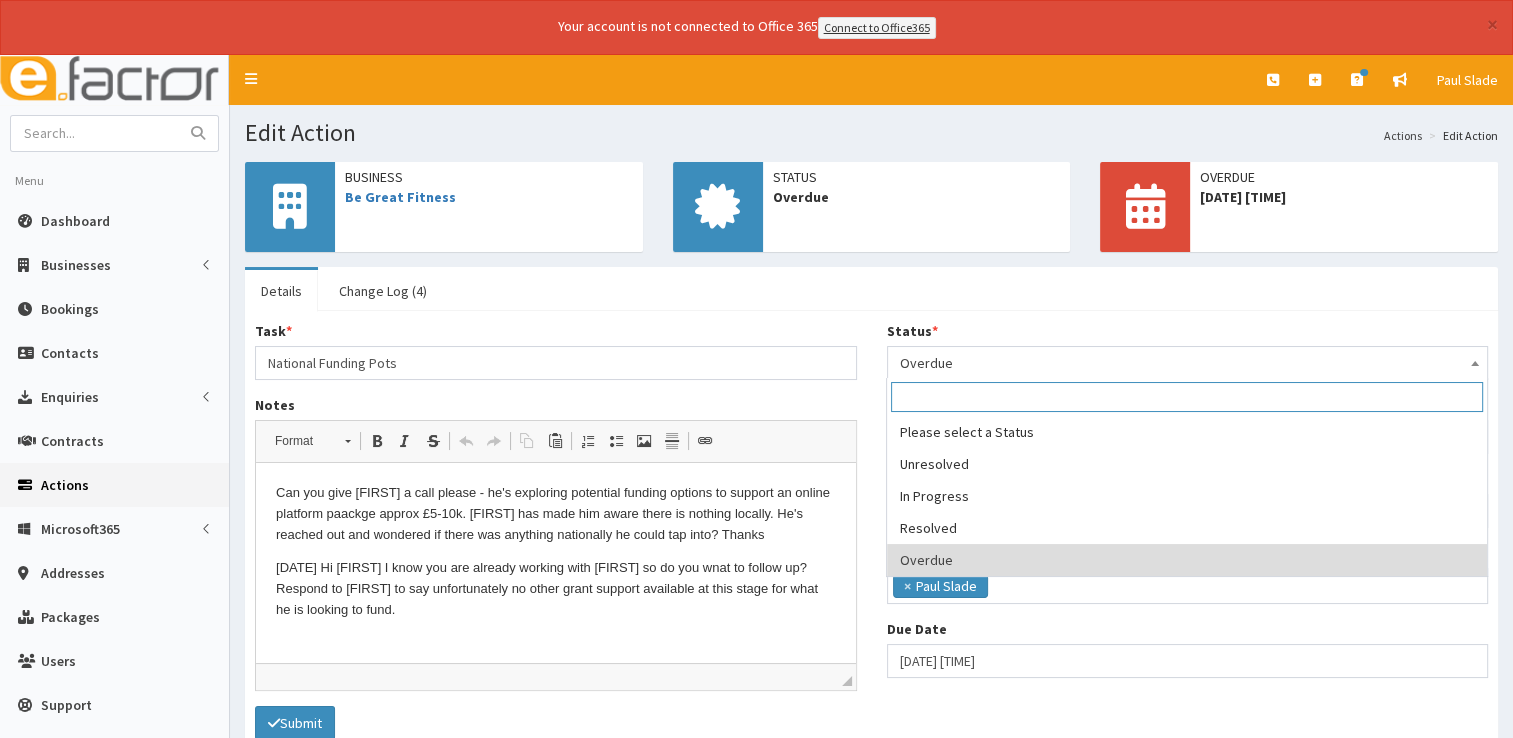 click on "Overdue" at bounding box center [1188, 363] 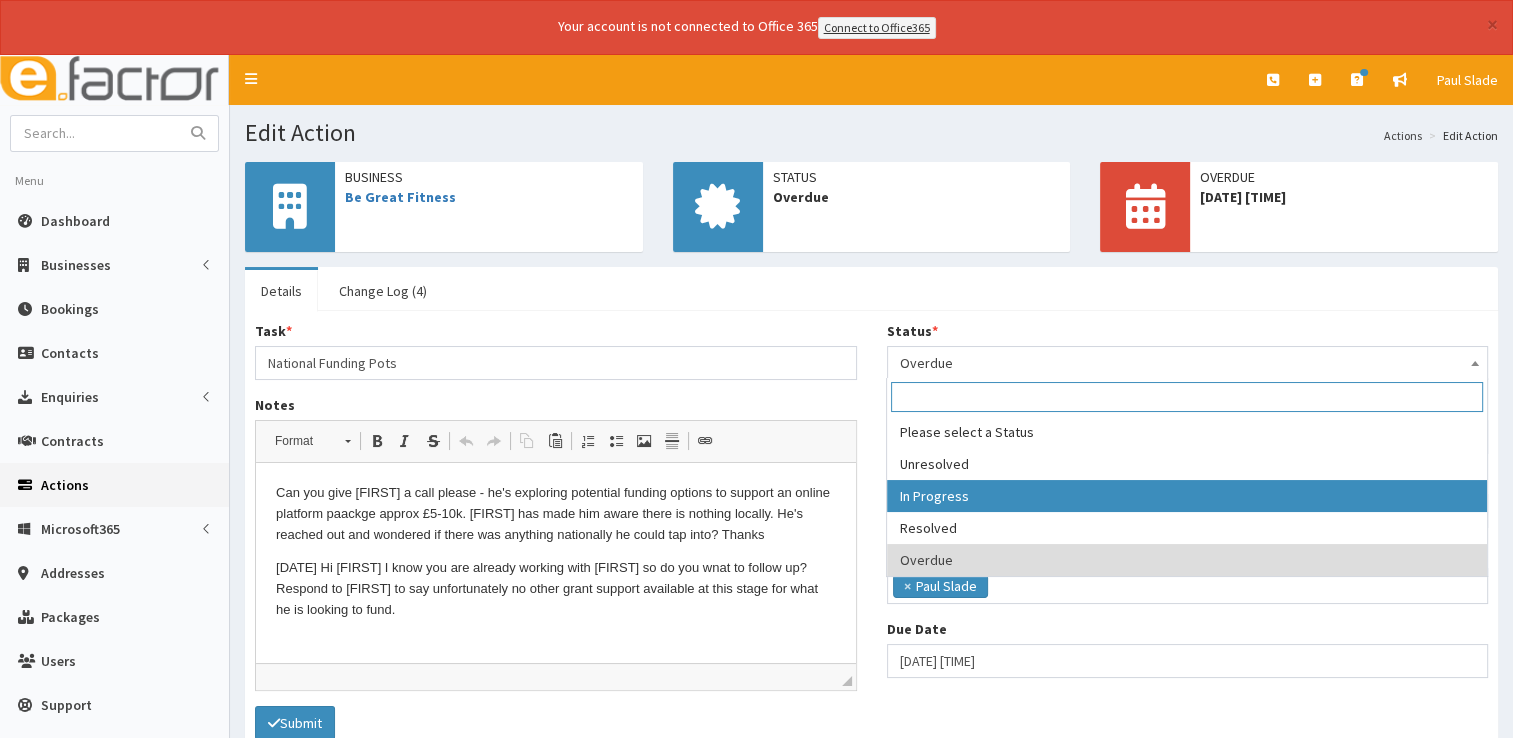 select on "2" 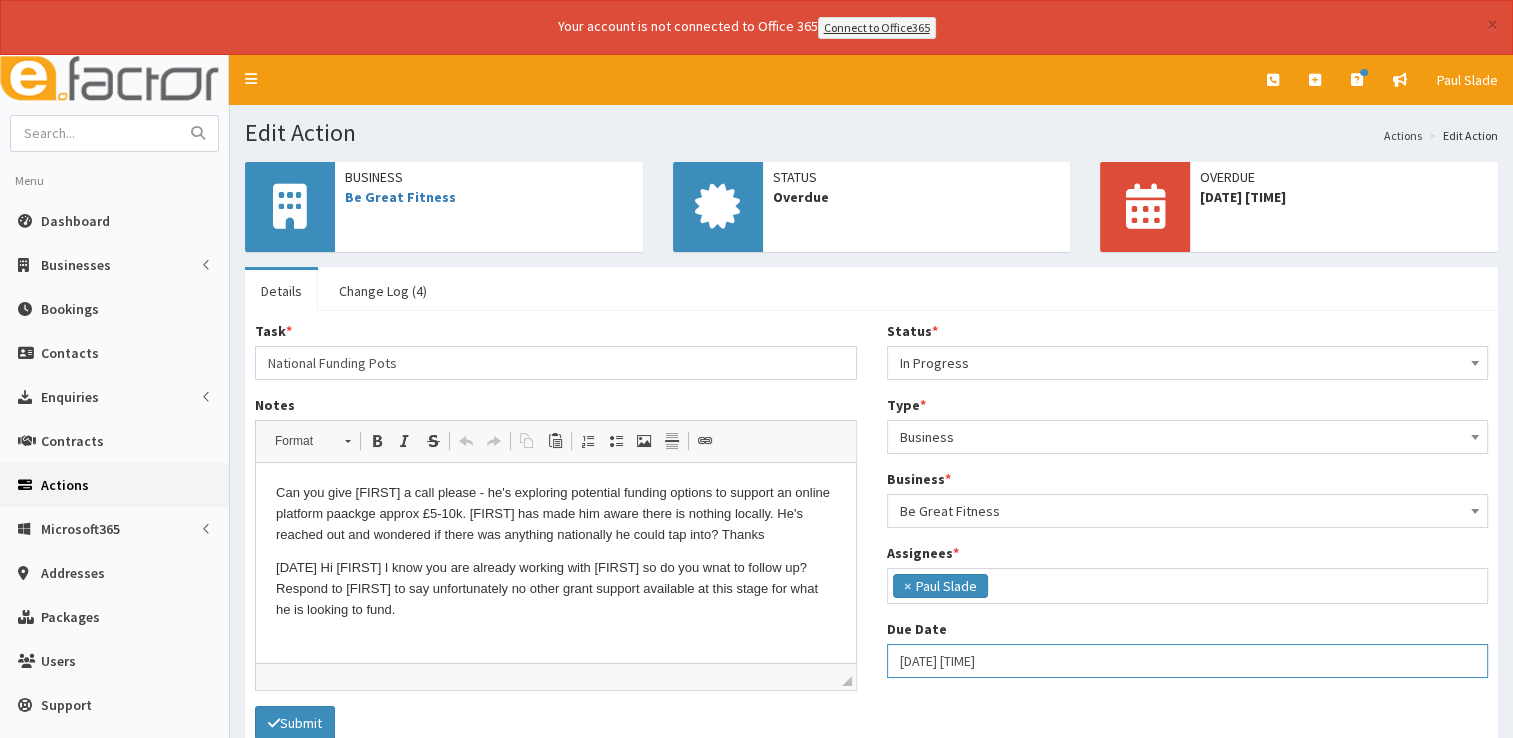 click on "08-08-2025 09:09" at bounding box center [1188, 661] 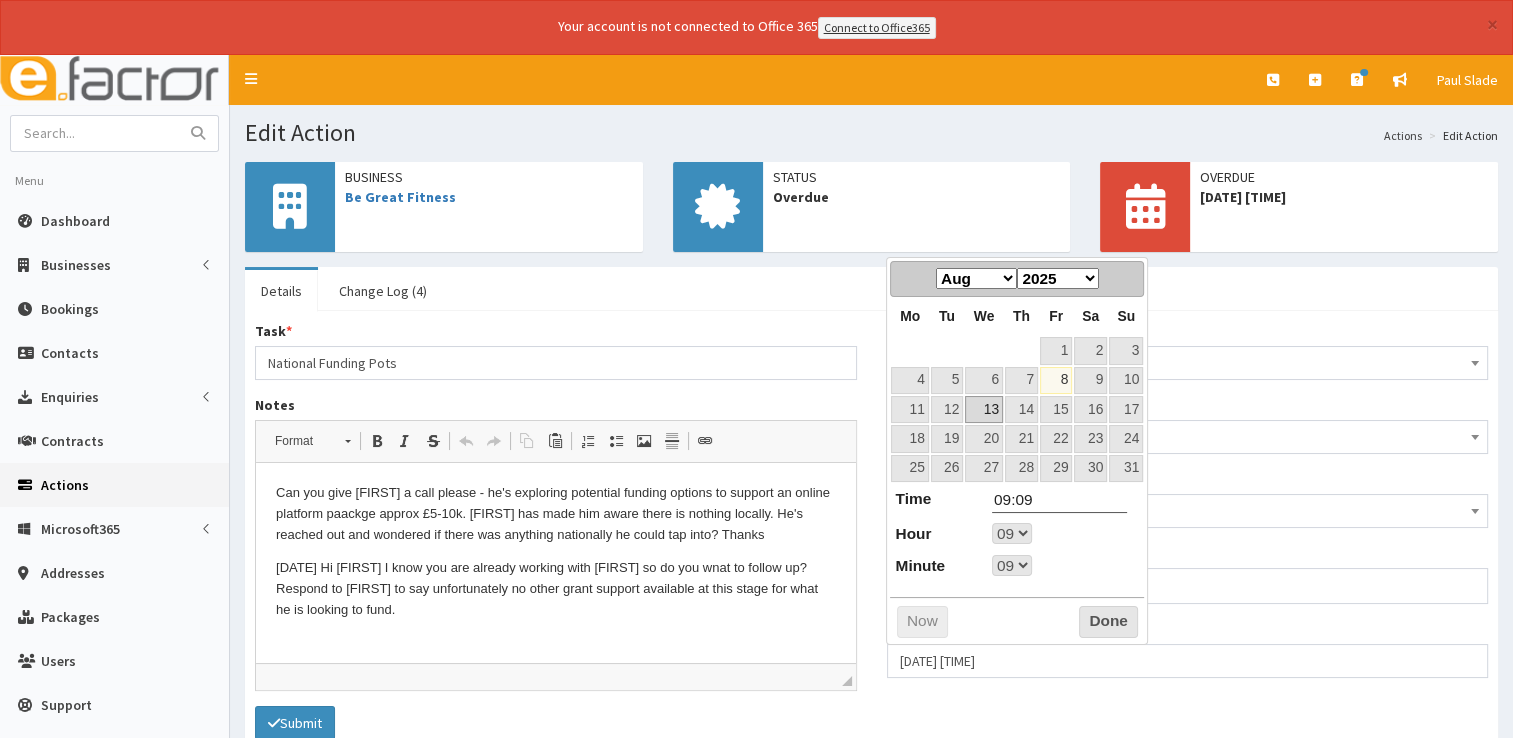 click on "13" at bounding box center [984, 409] 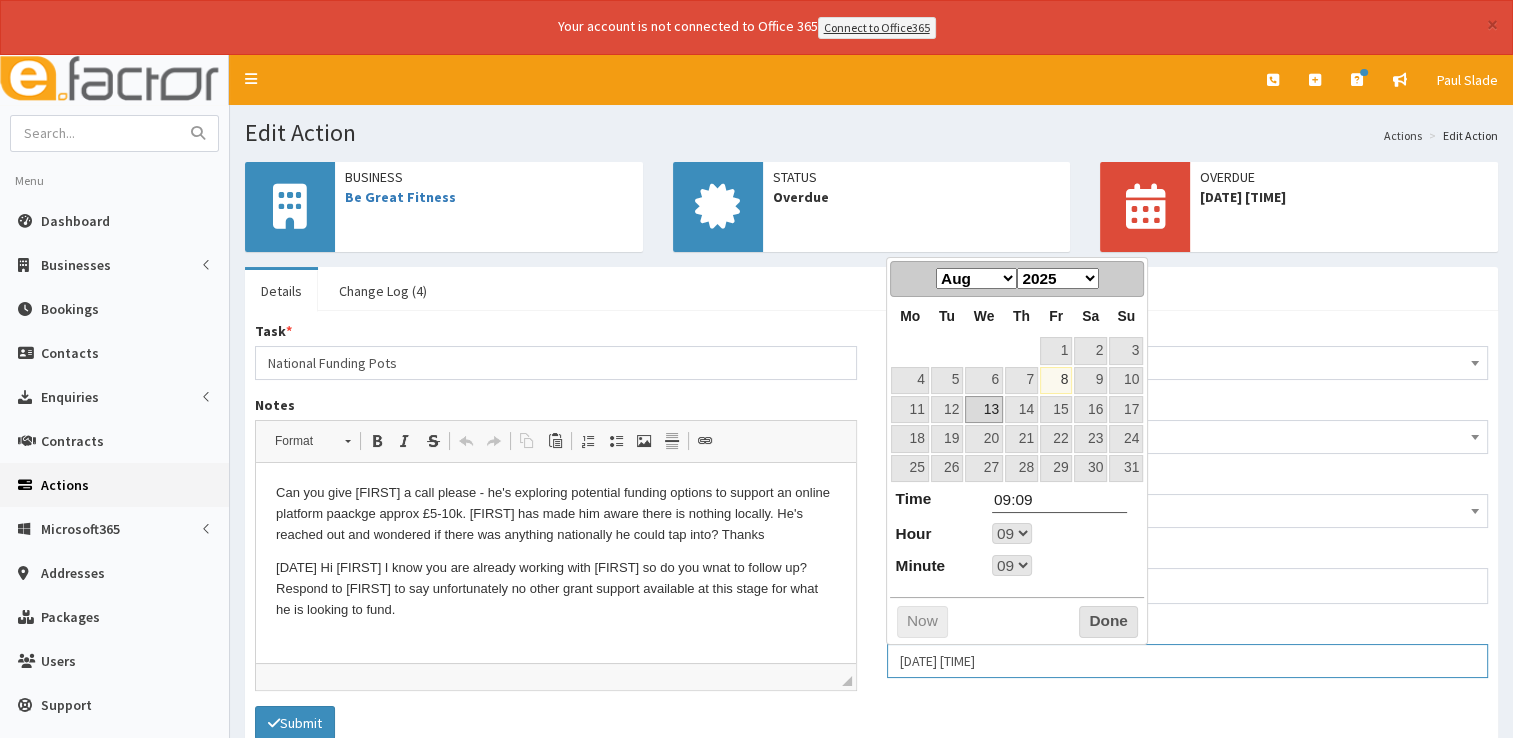 type on "13-08-2025 09:09" 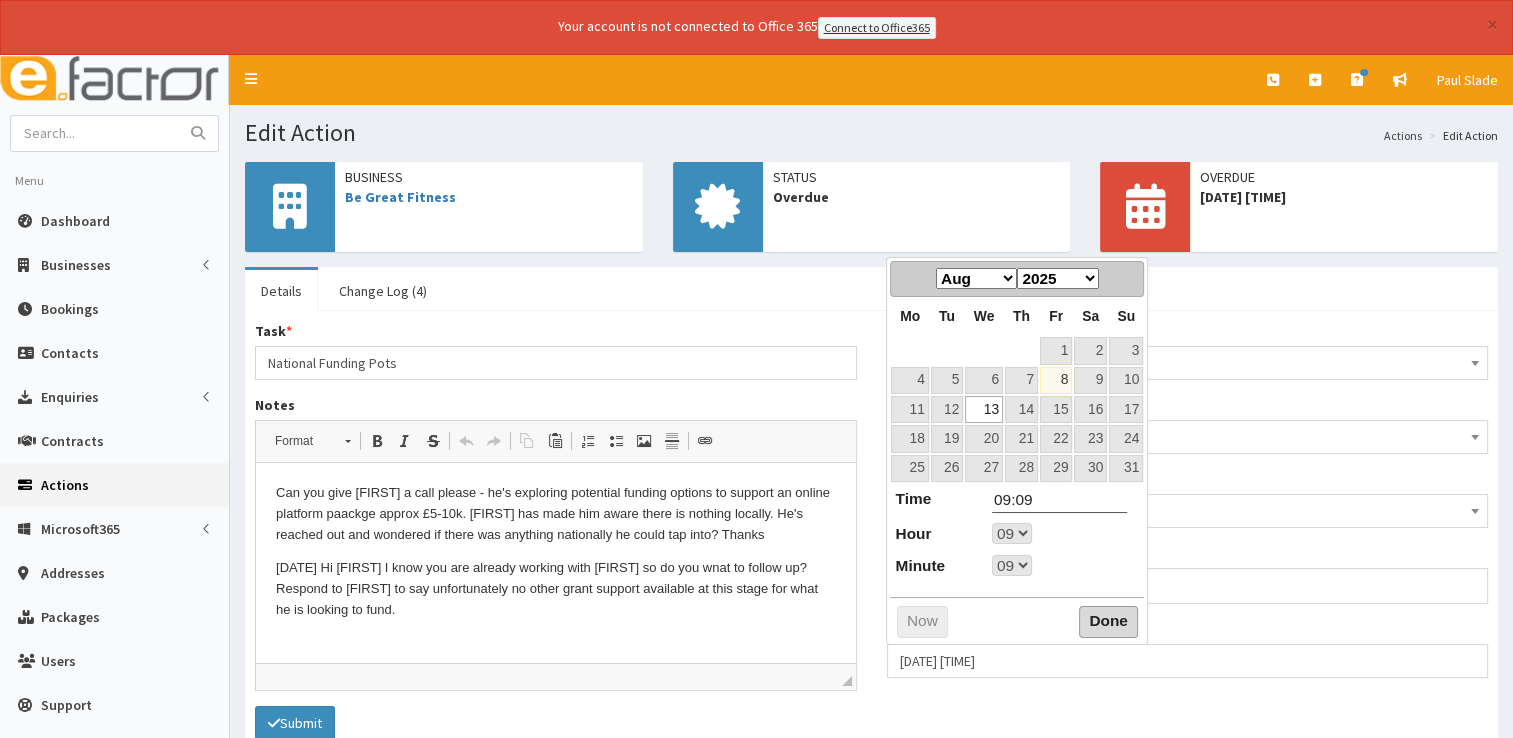 click on "Done" at bounding box center [1108, 622] 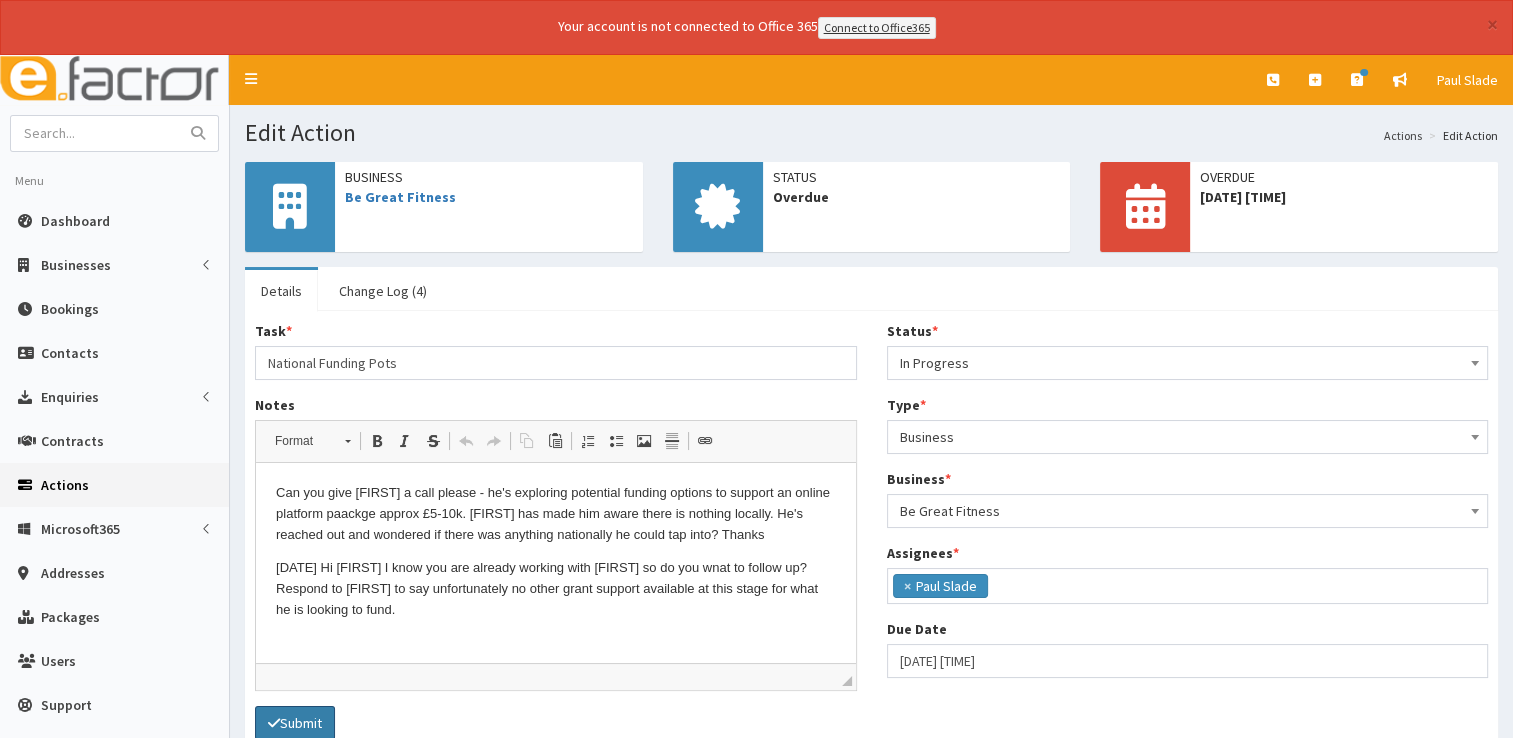 click on "Submit" at bounding box center [295, 723] 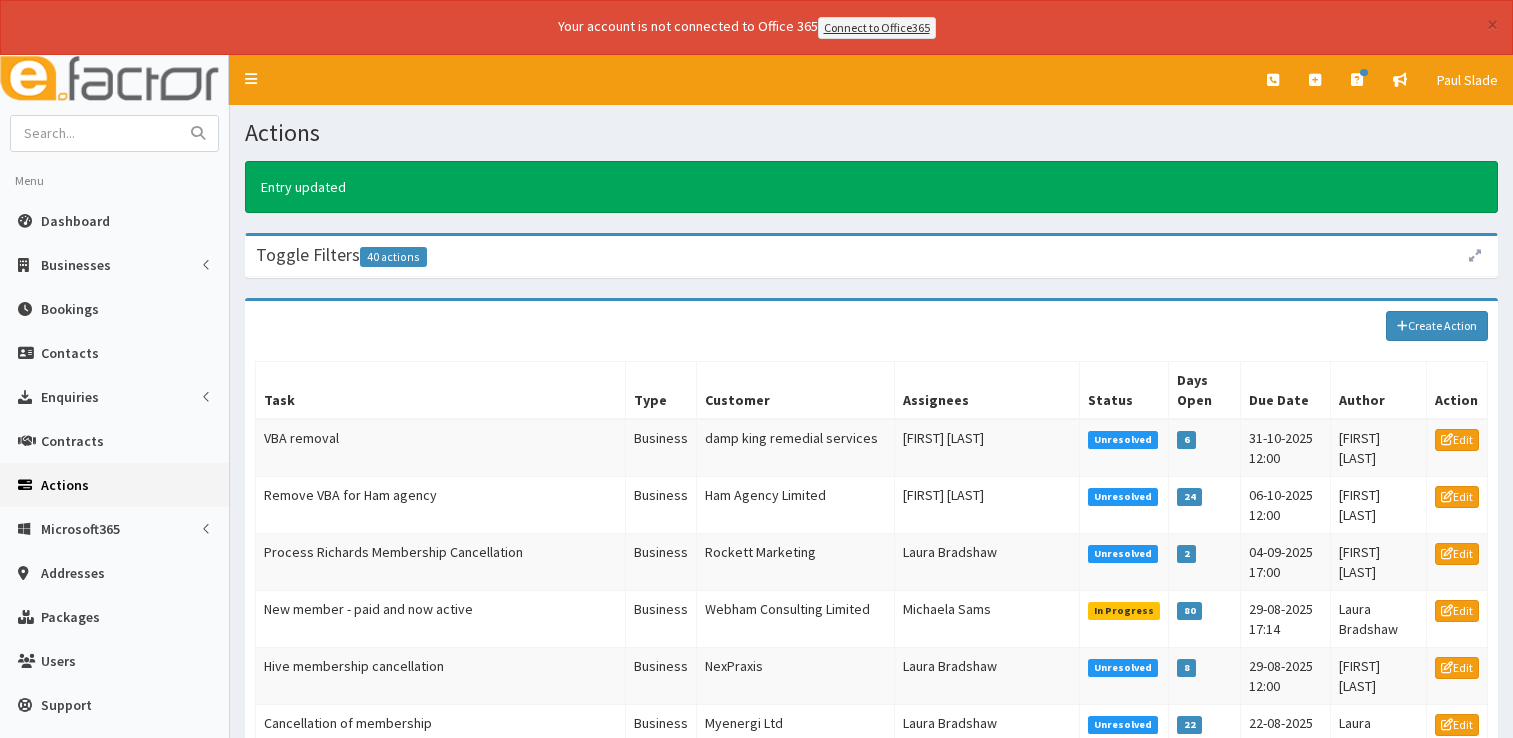 scroll, scrollTop: 0, scrollLeft: 0, axis: both 